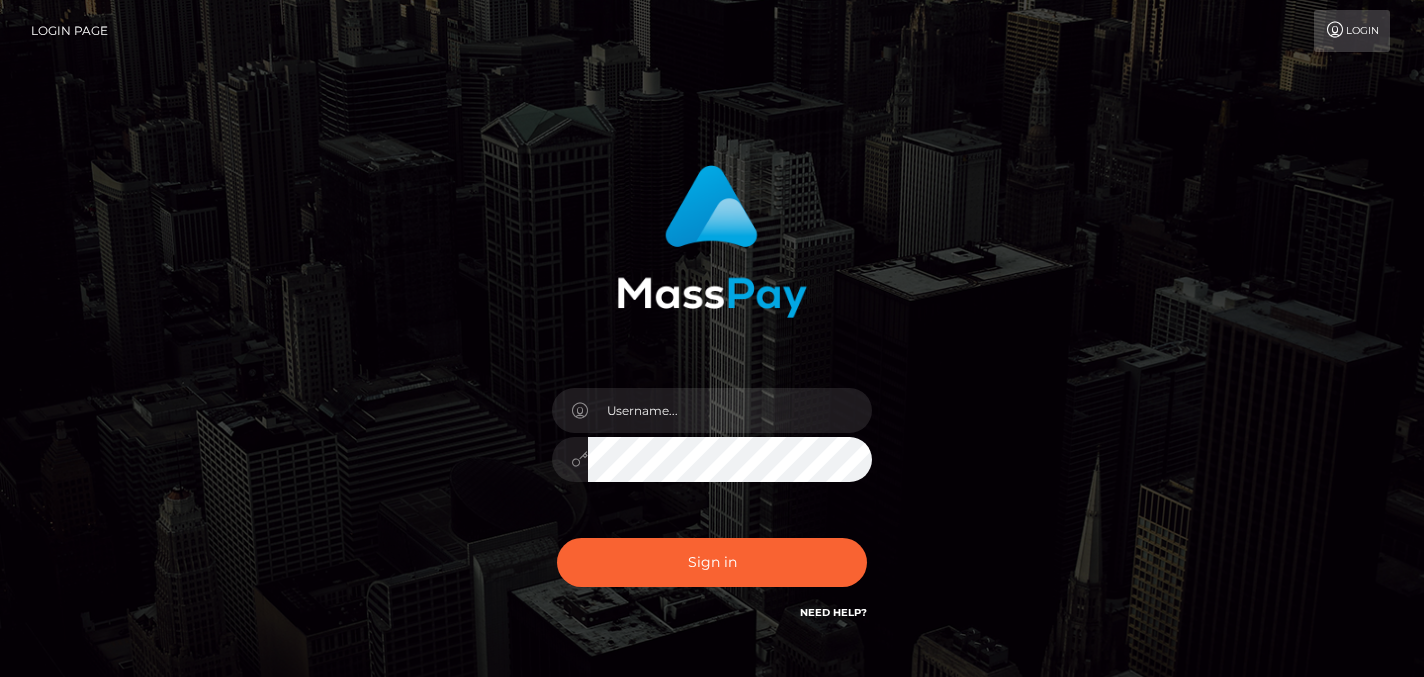 scroll, scrollTop: 0, scrollLeft: 0, axis: both 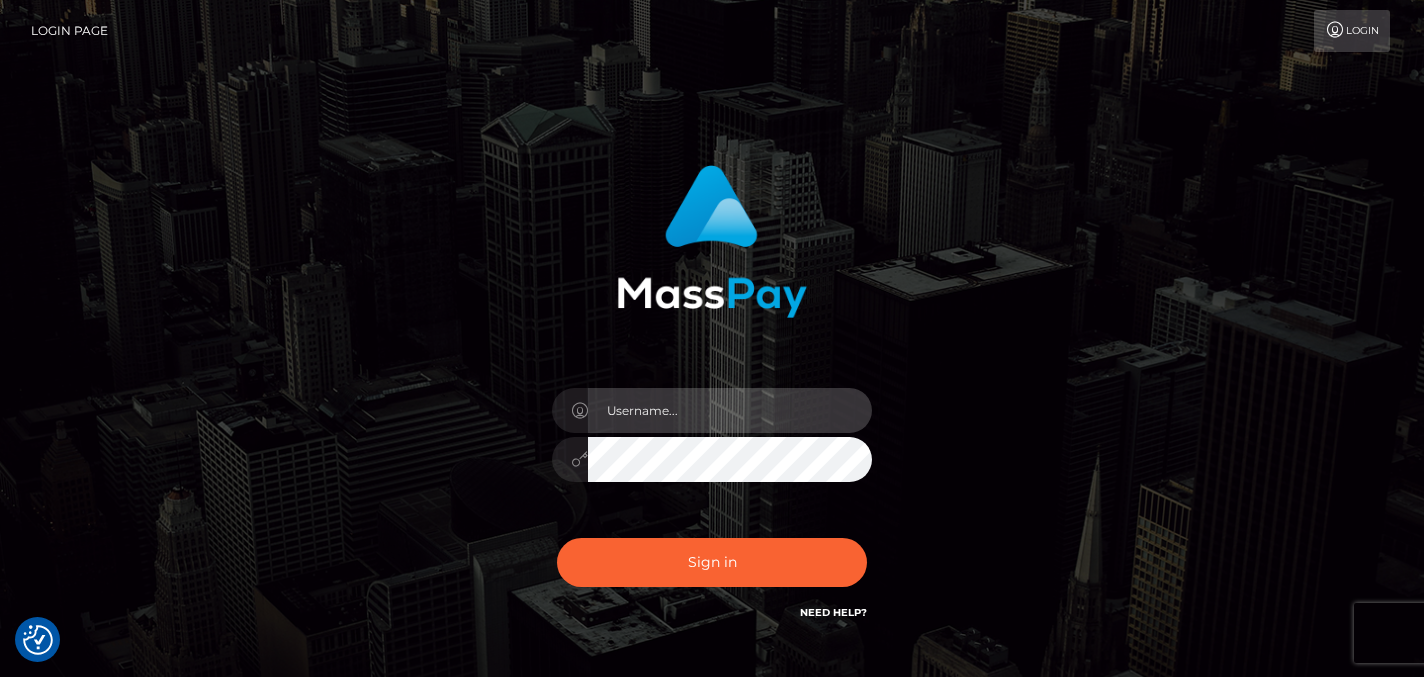 click at bounding box center [730, 410] 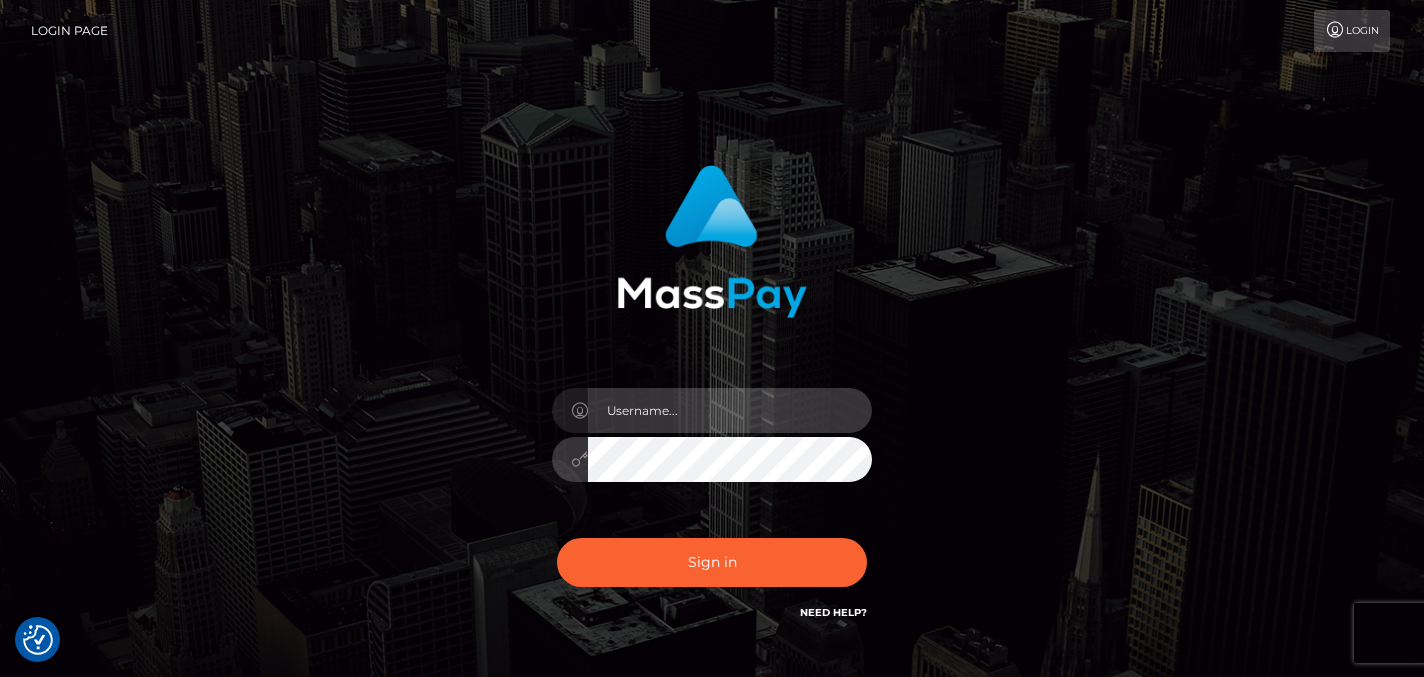 type on "marco.cope" 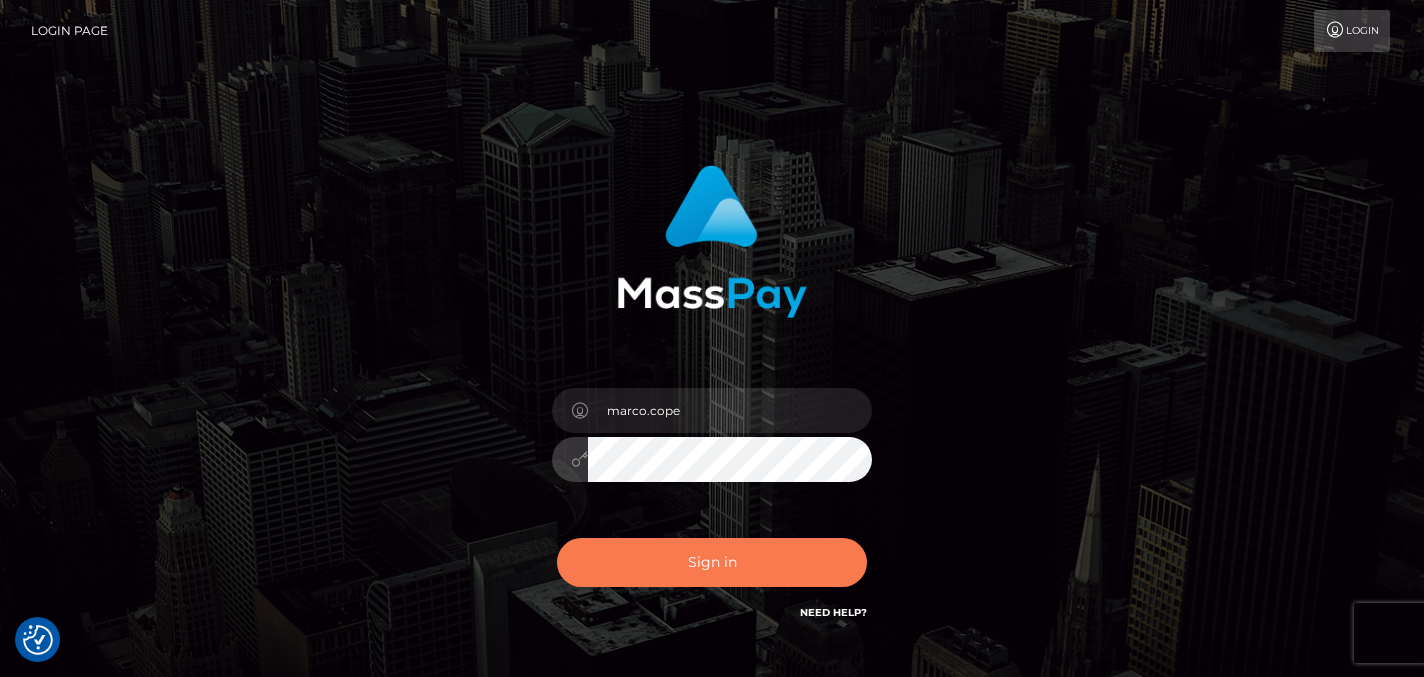click on "Sign in" at bounding box center (712, 562) 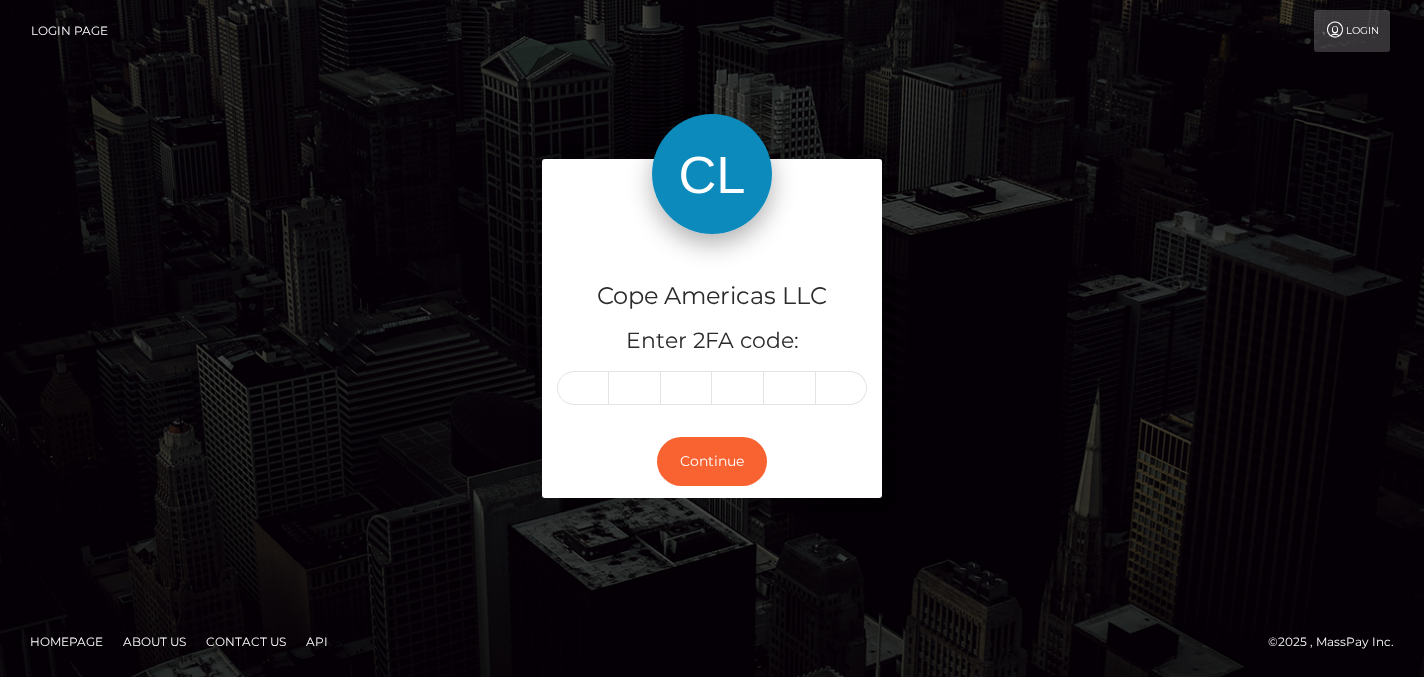 scroll, scrollTop: 0, scrollLeft: 0, axis: both 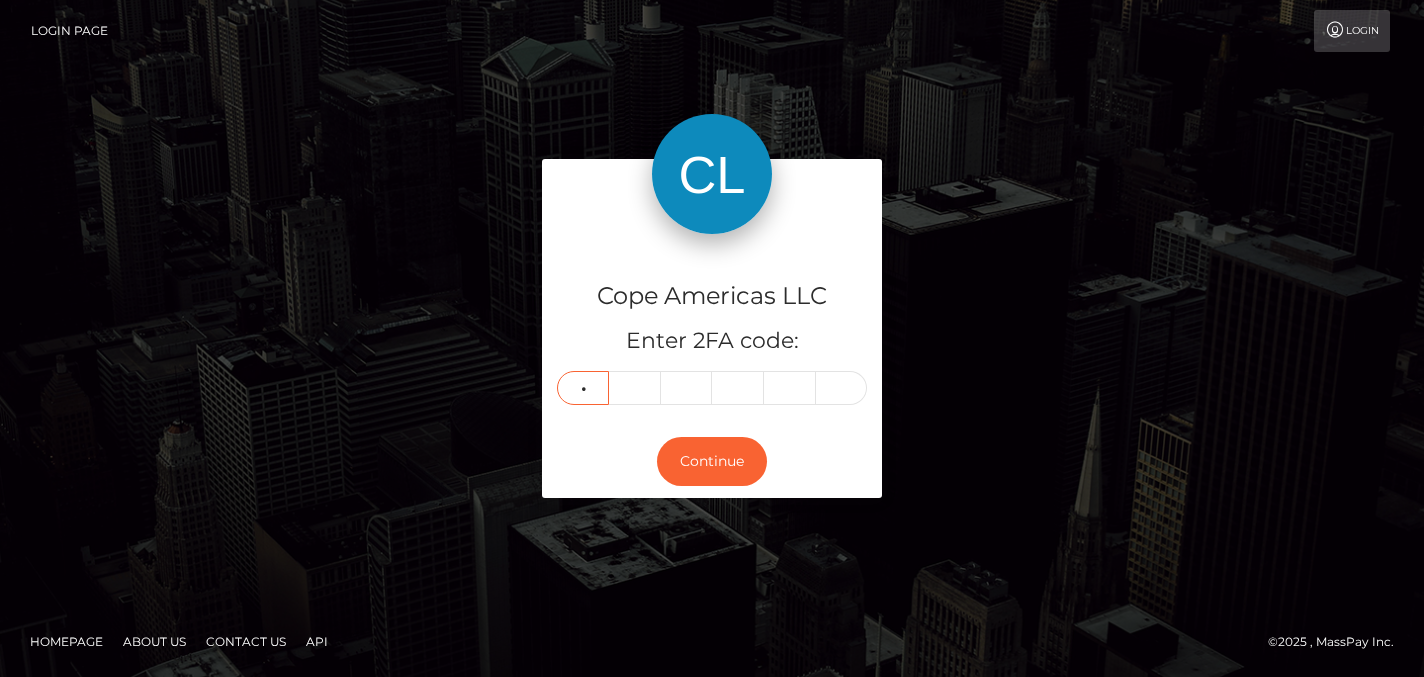 type on "0" 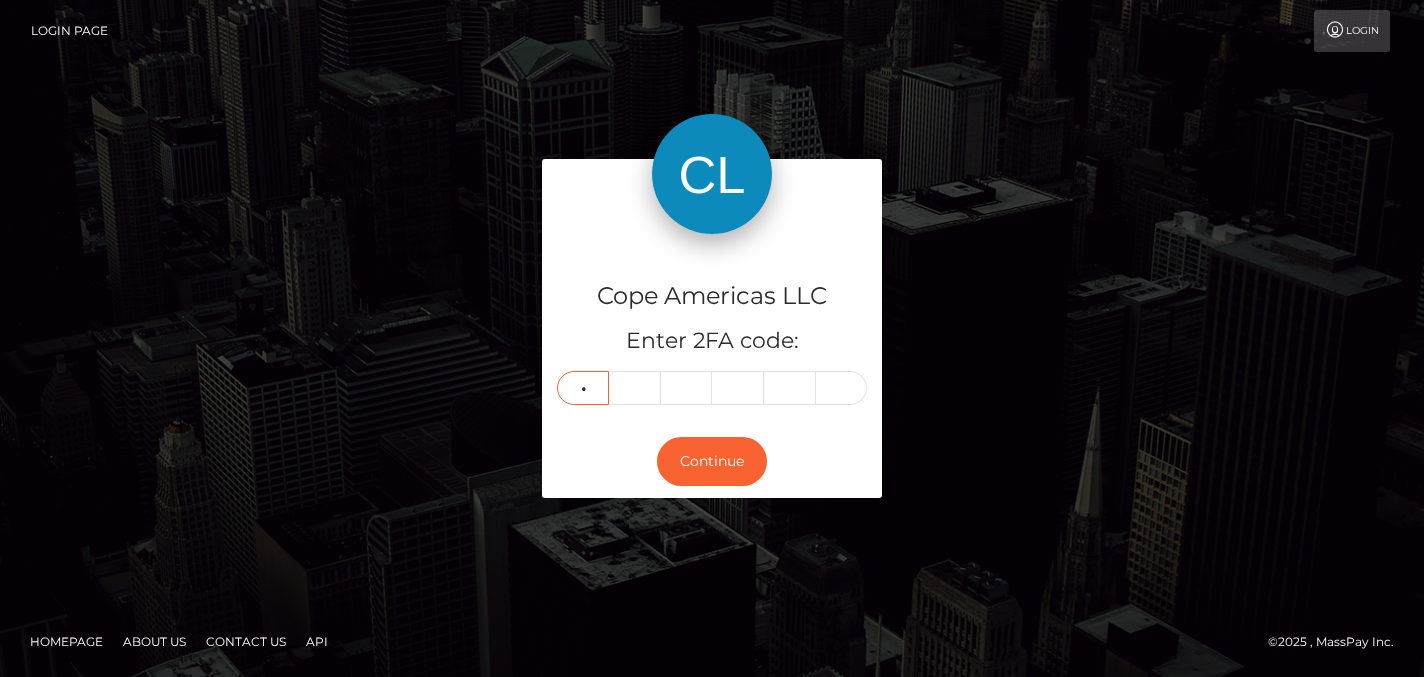 type on "4" 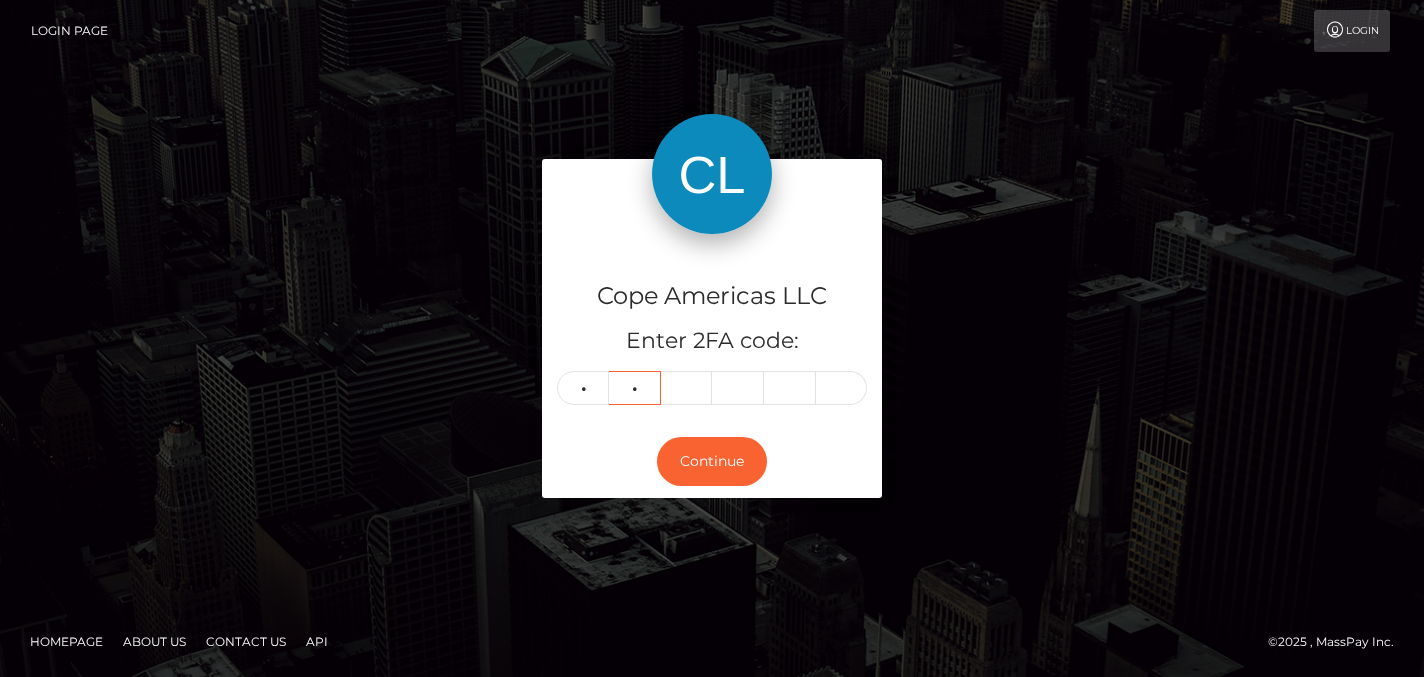 type on "6" 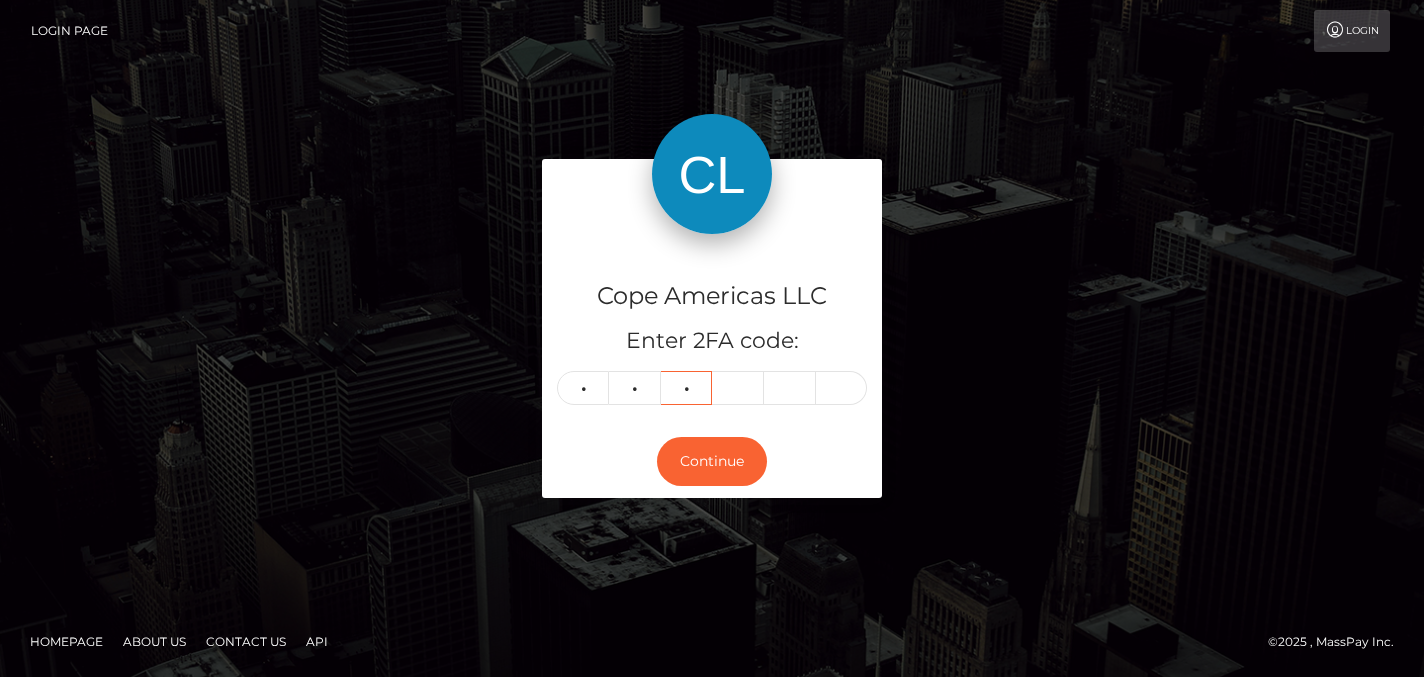 type on "5" 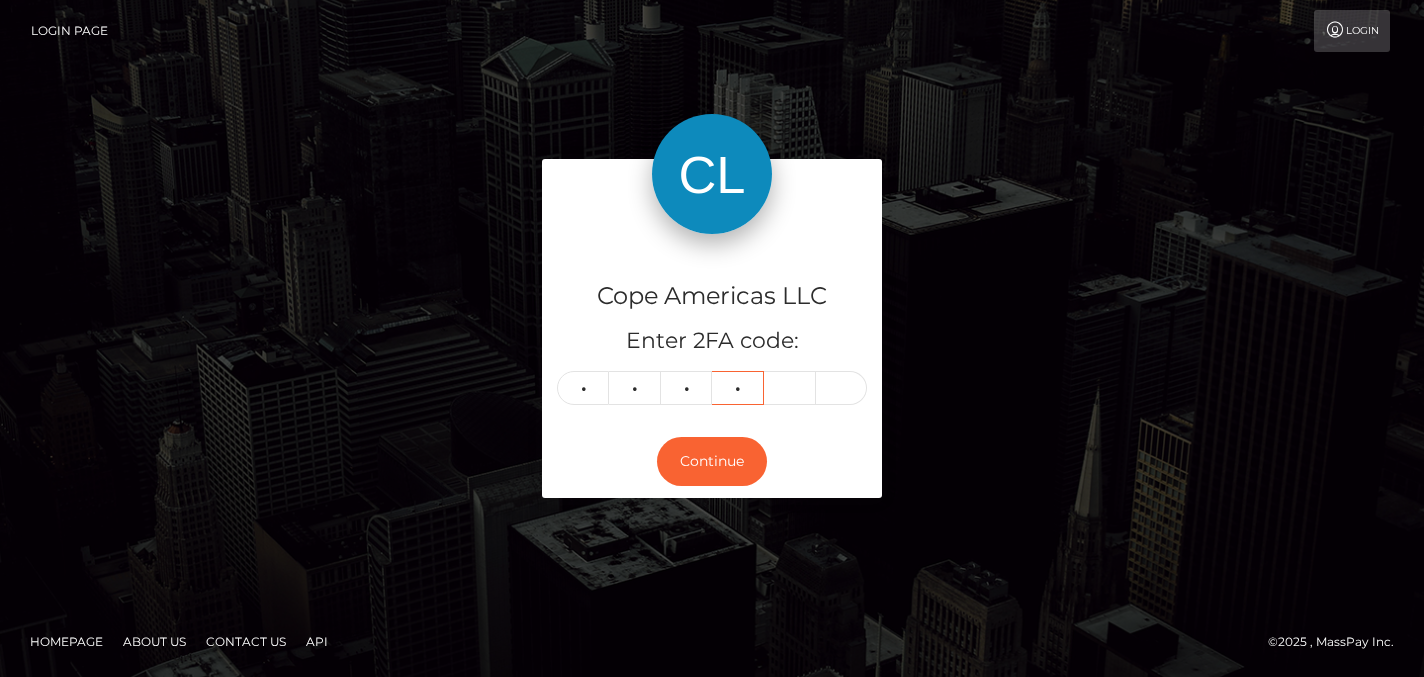 type on "3" 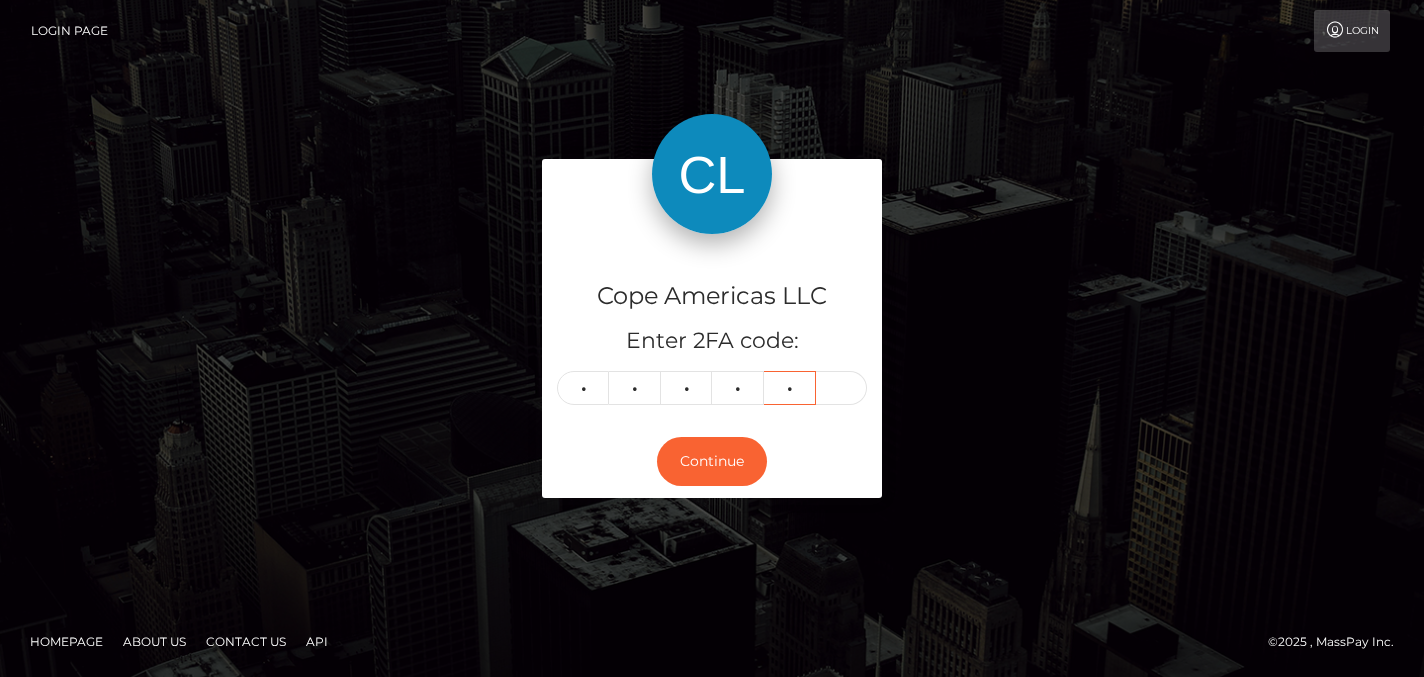 type on "1" 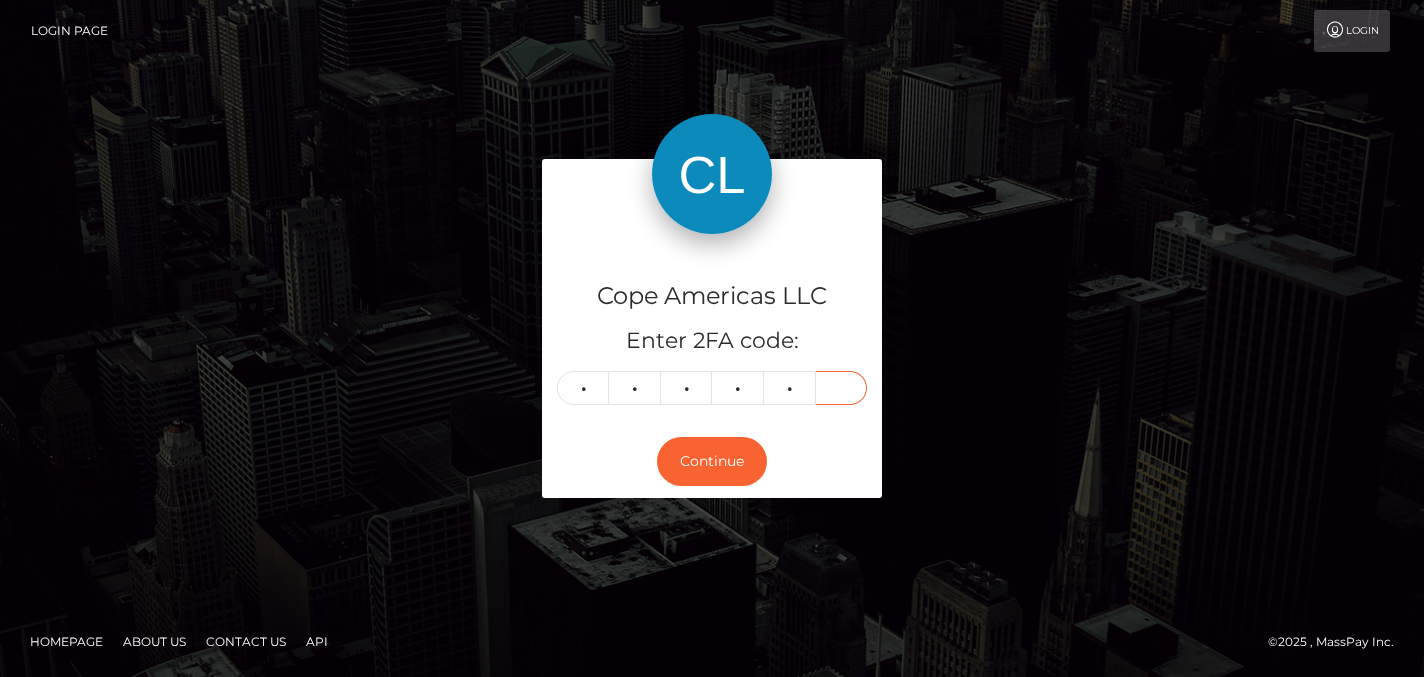 type on "0" 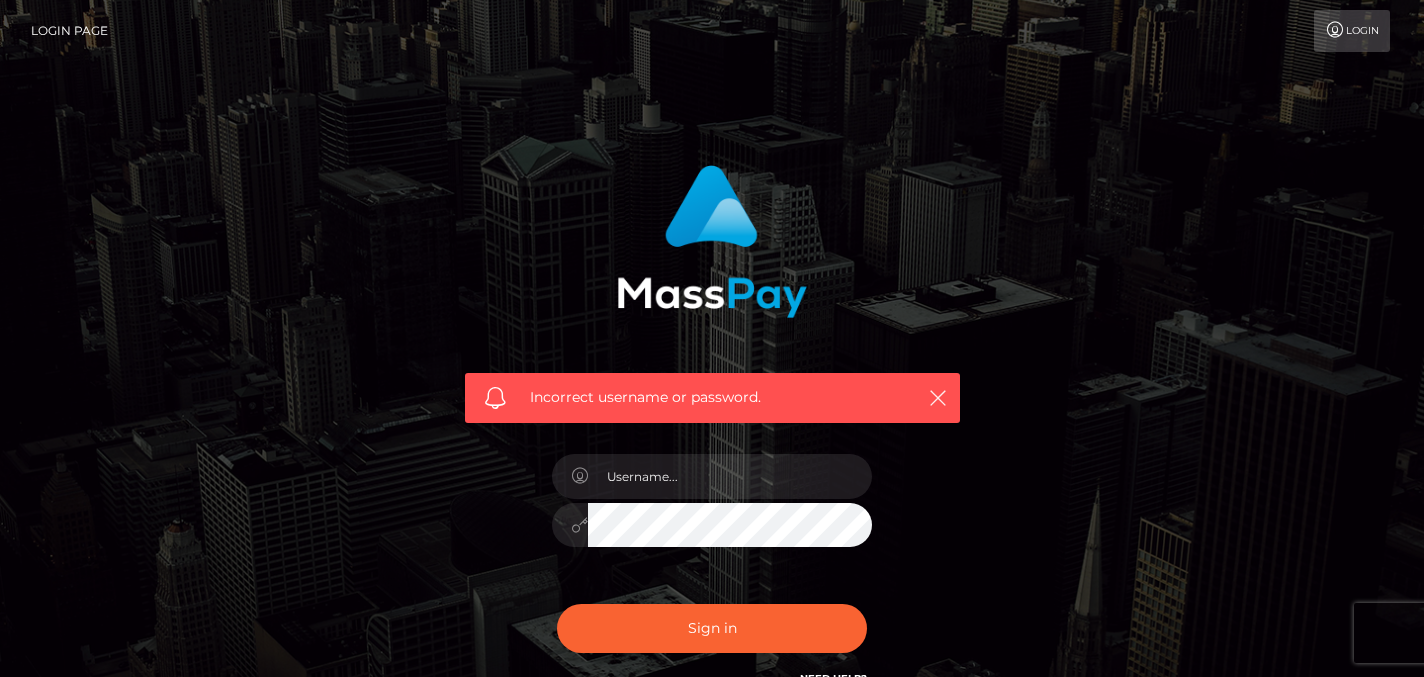 scroll, scrollTop: 0, scrollLeft: 0, axis: both 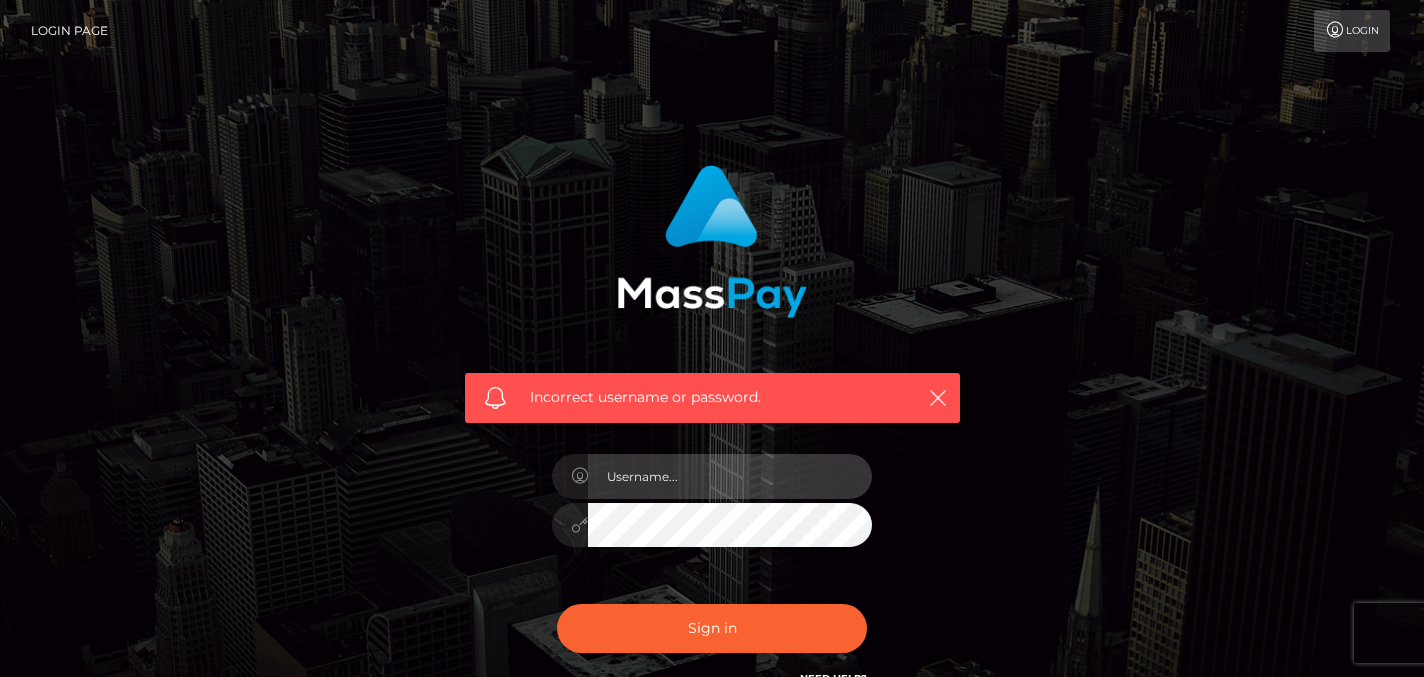 click at bounding box center (730, 476) 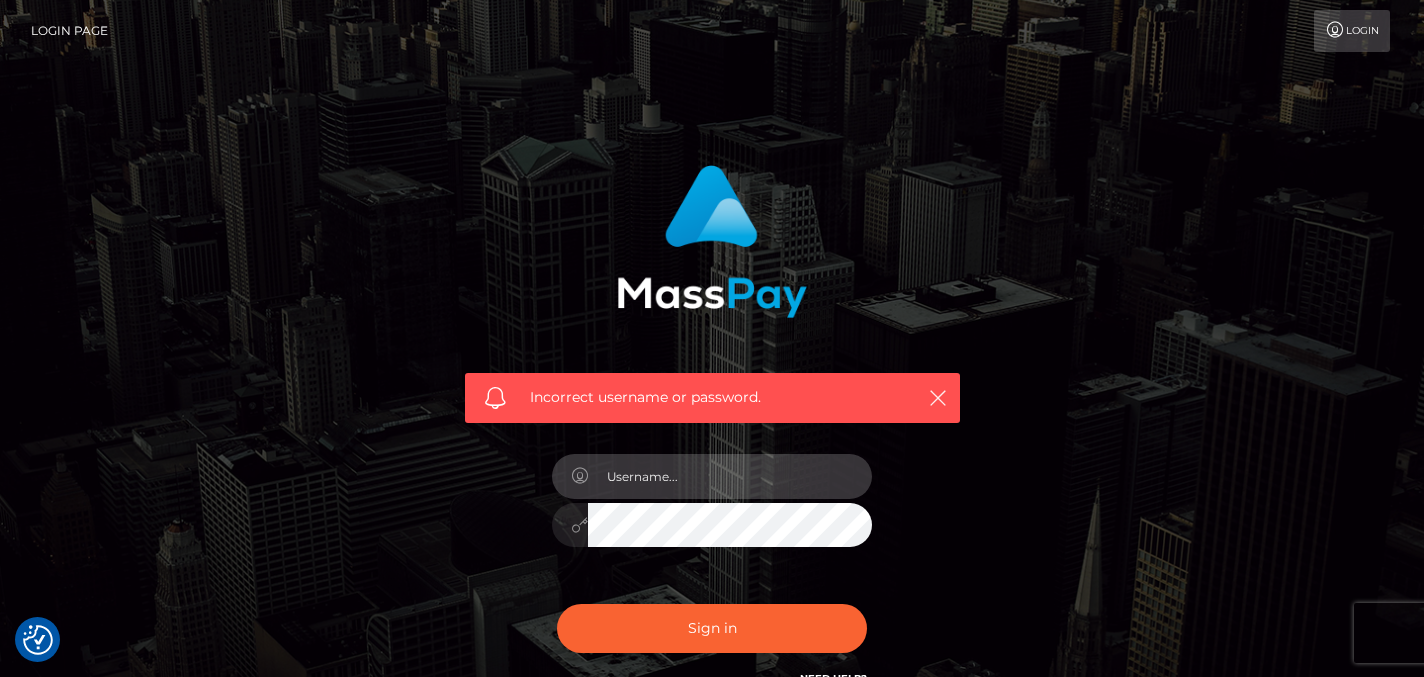 type on "marco.cope" 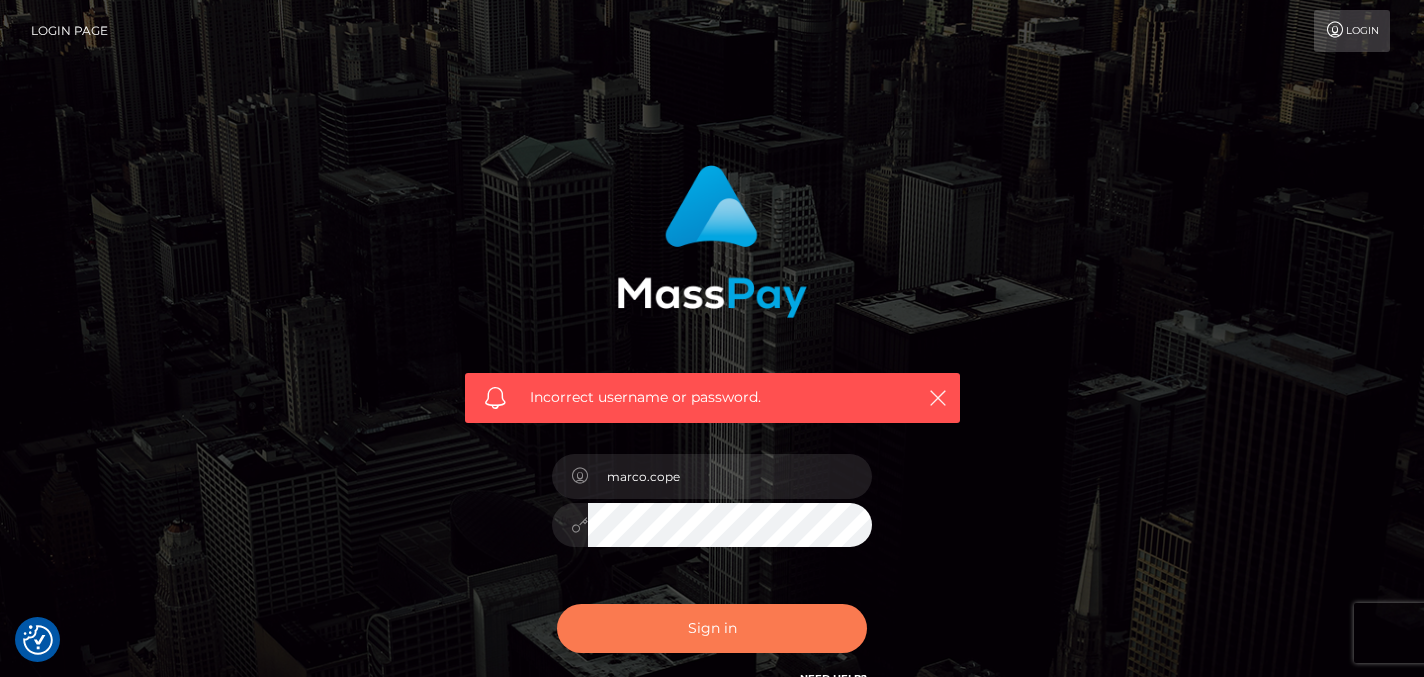 click on "Sign in" at bounding box center (712, 628) 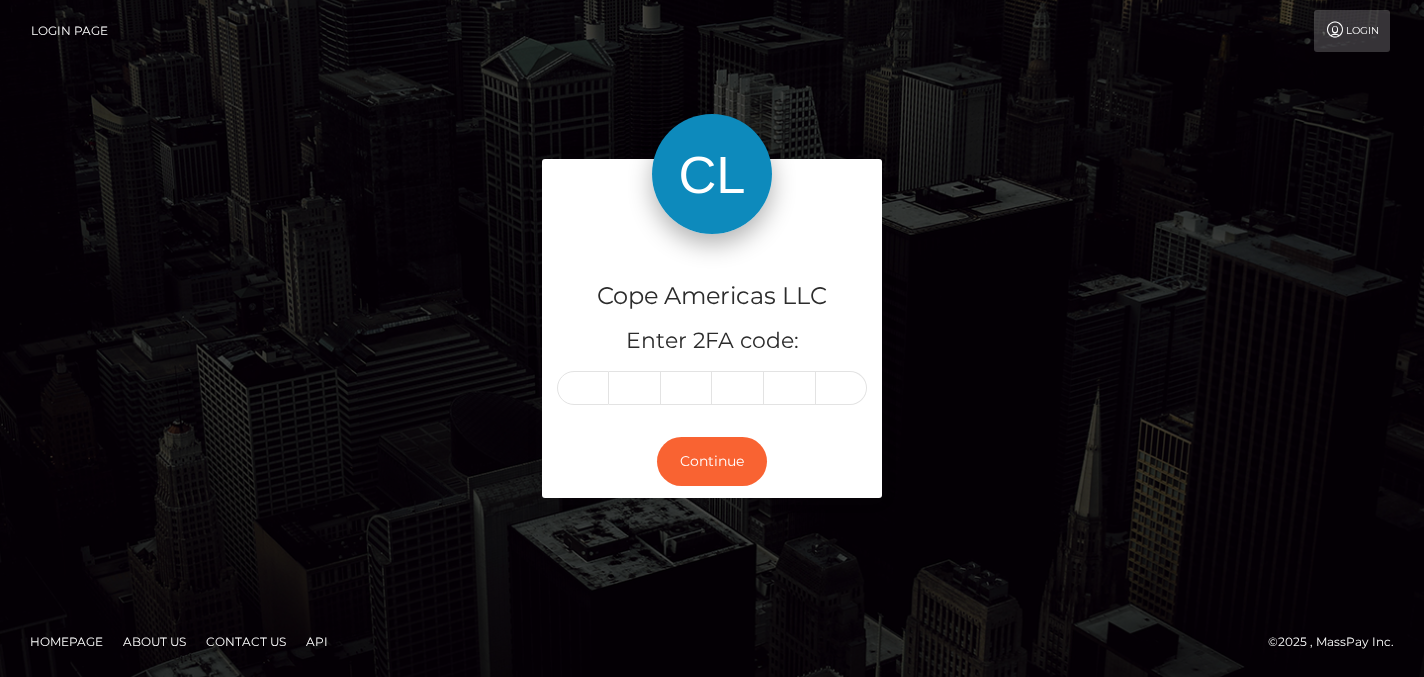 scroll, scrollTop: 0, scrollLeft: 0, axis: both 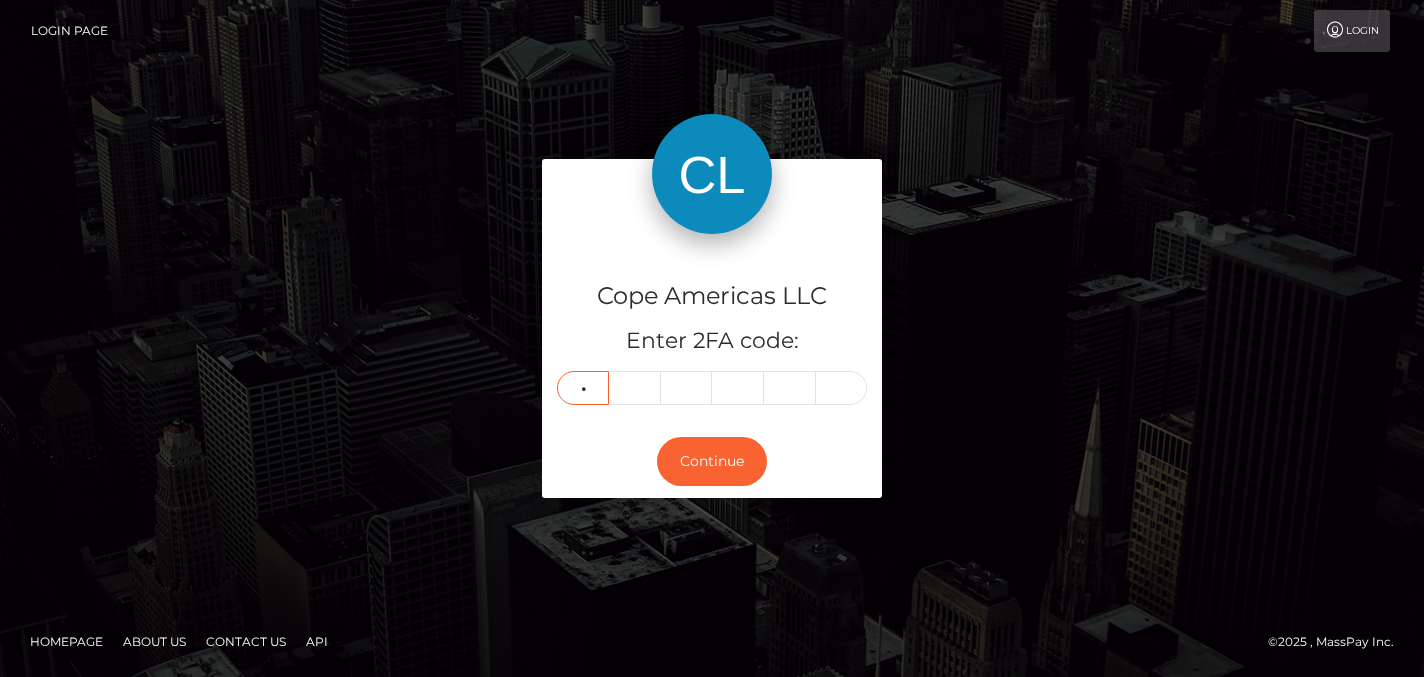 type on "4" 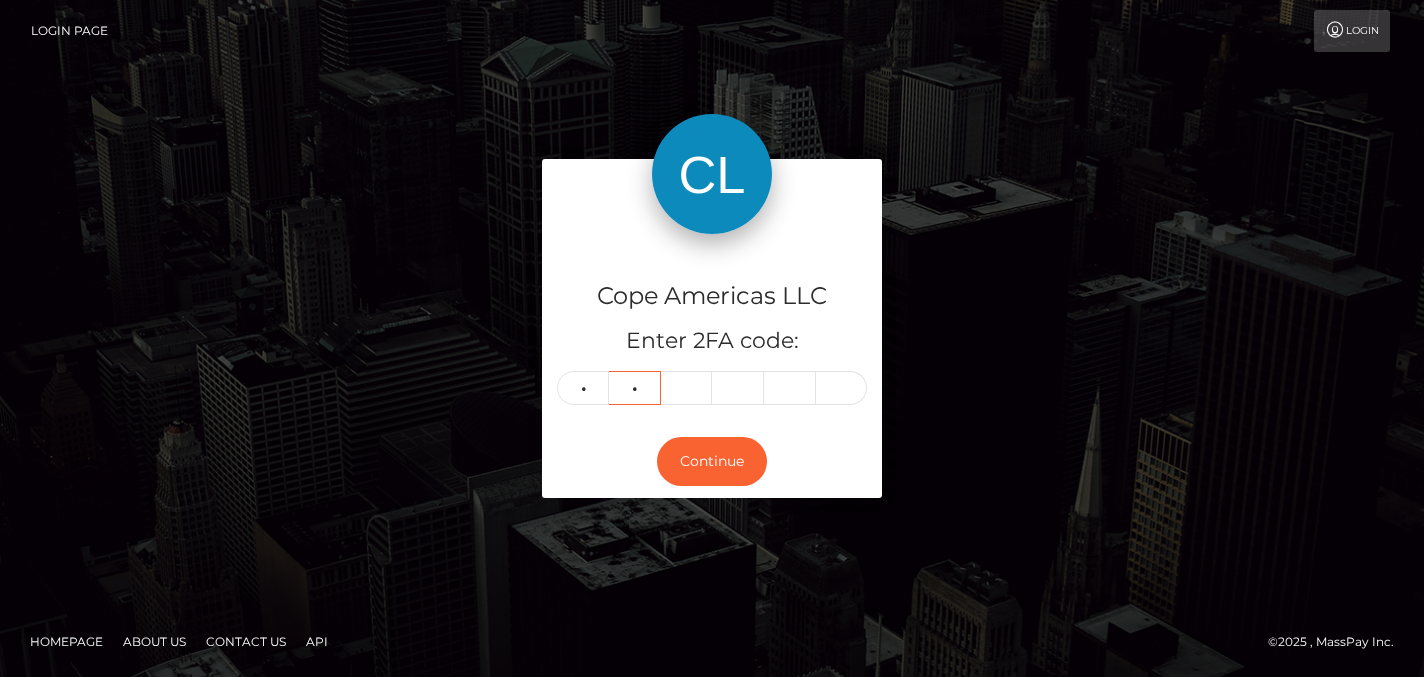 type on "6" 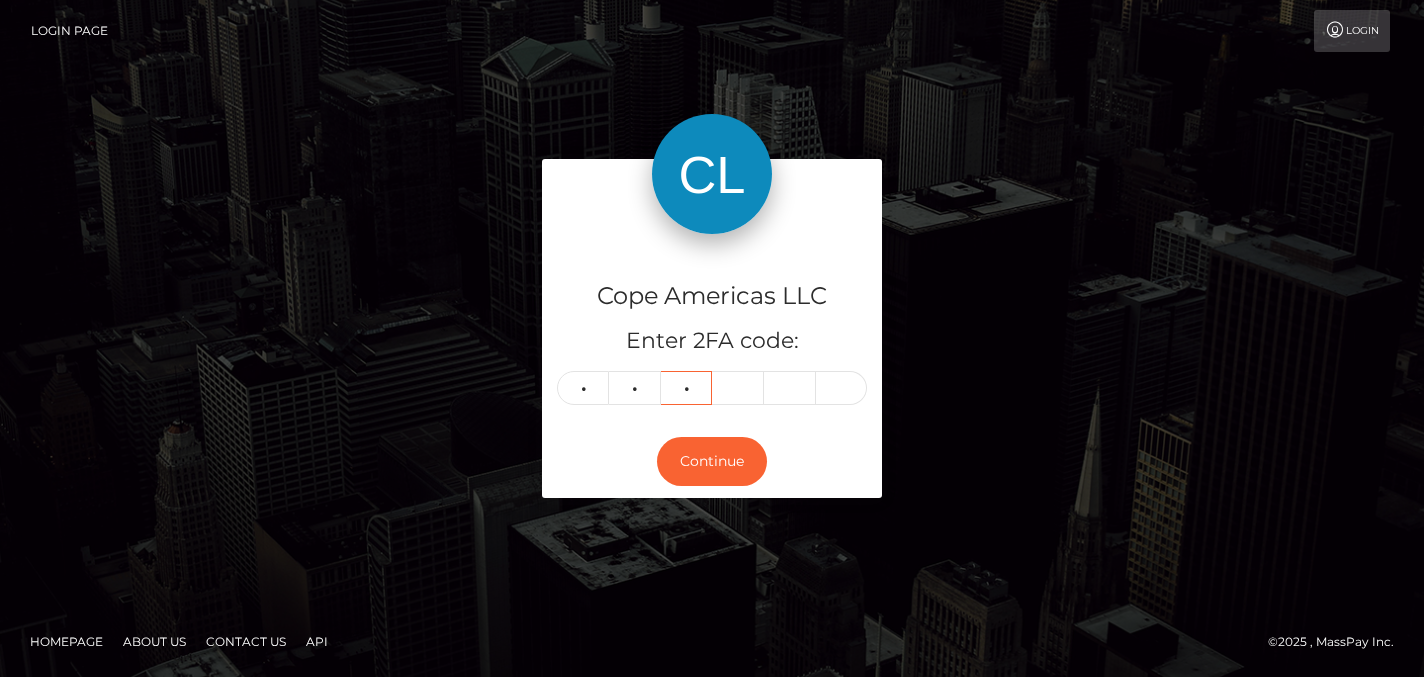 type on "0" 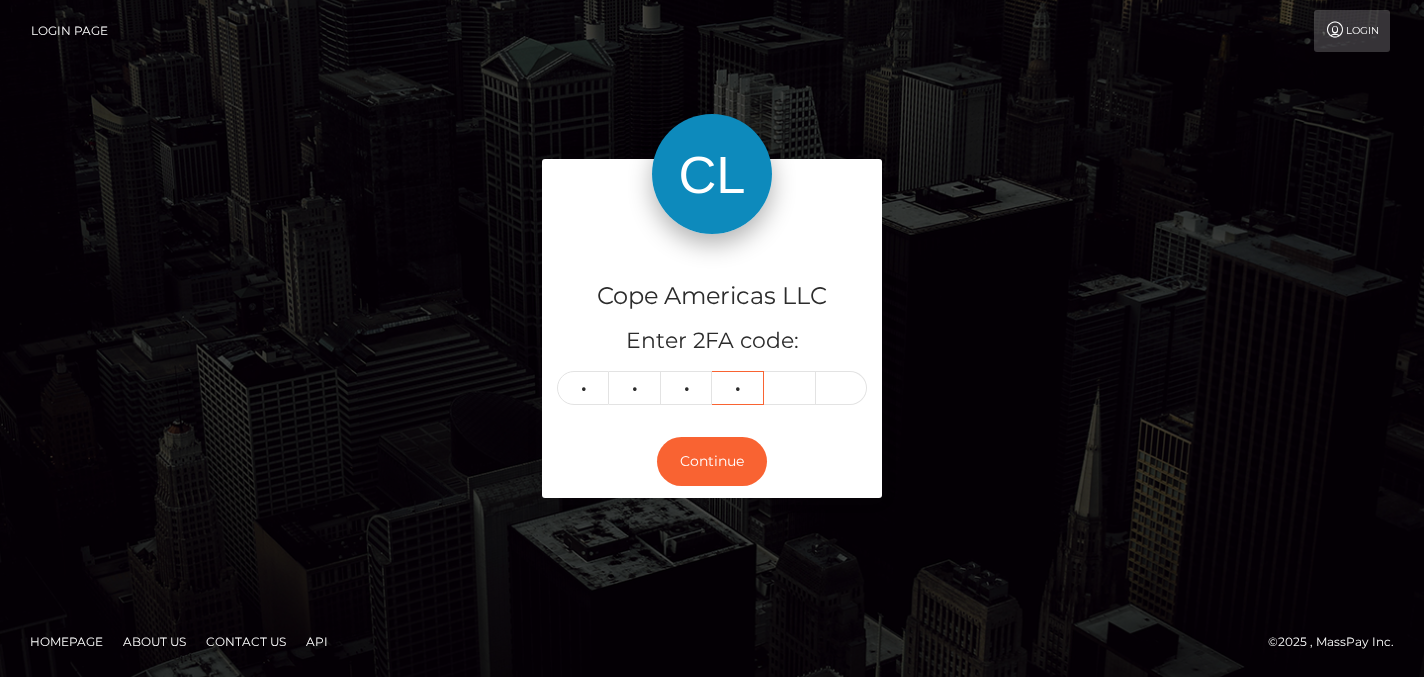 type on "3" 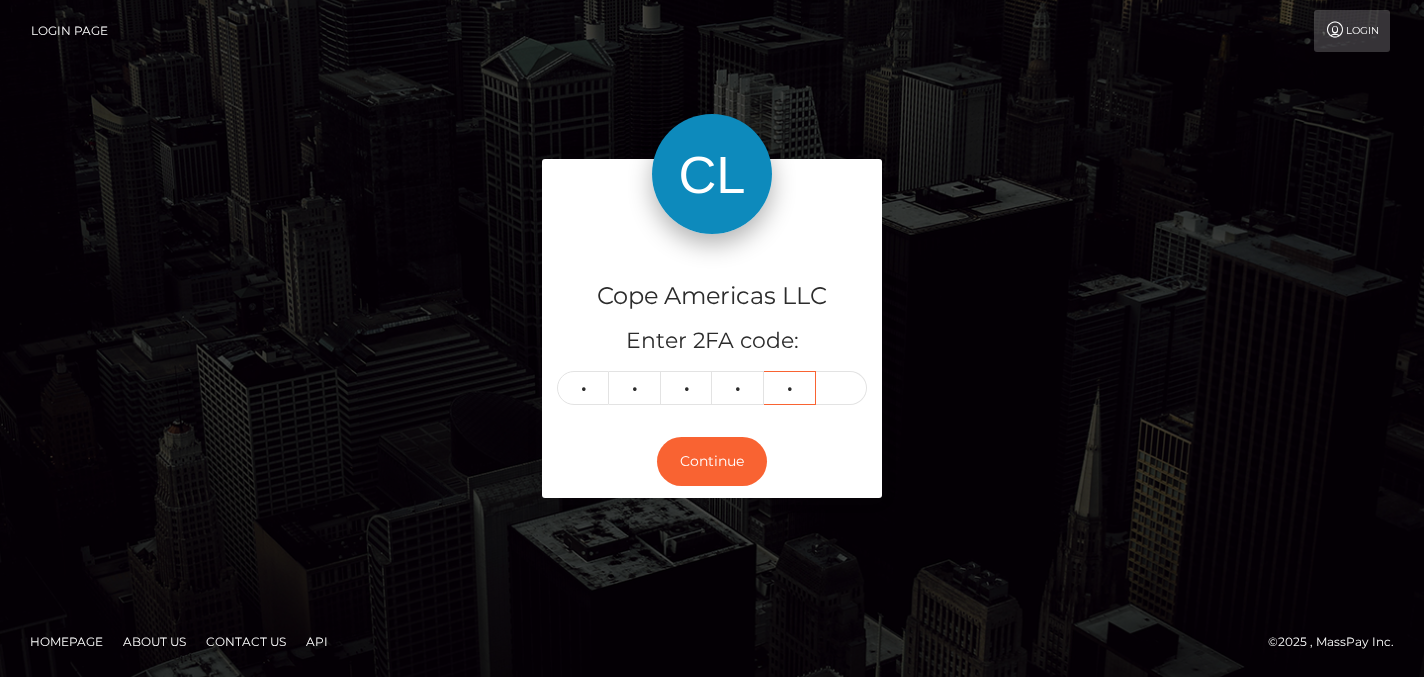 type on "1" 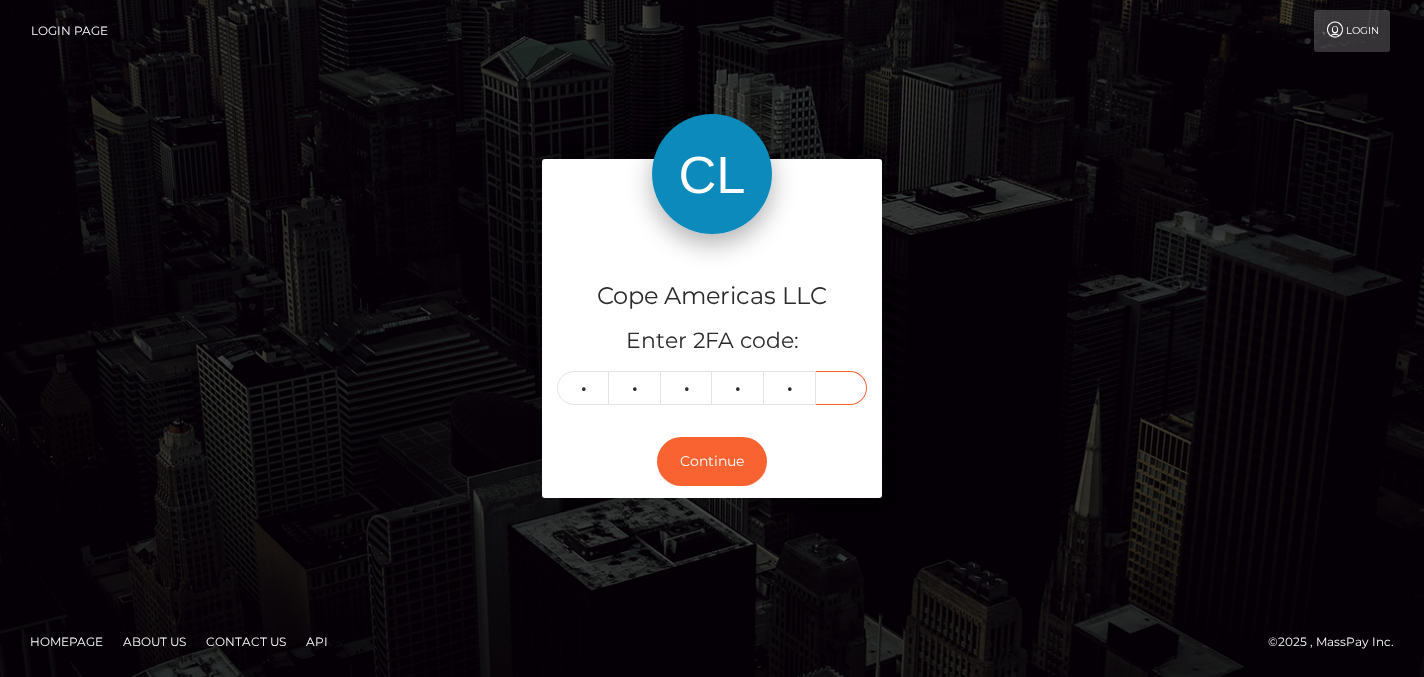type on "0" 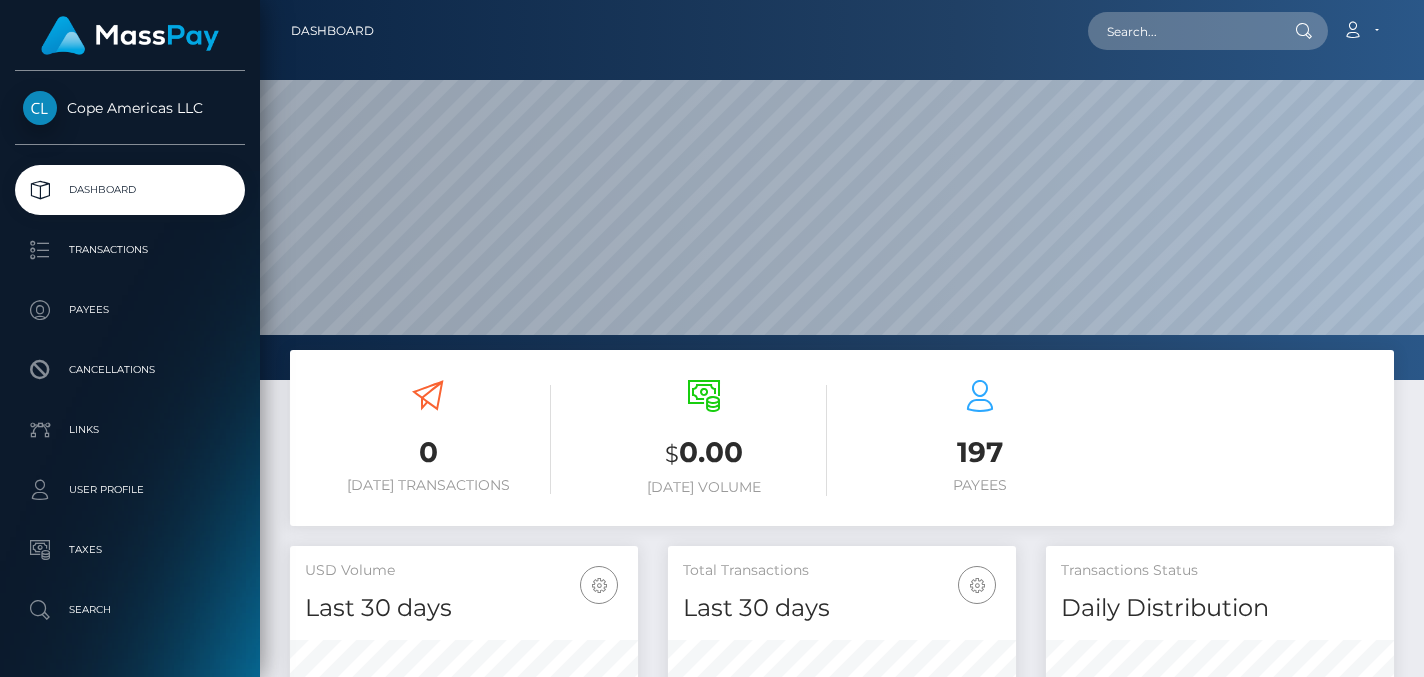 scroll, scrollTop: 0, scrollLeft: 0, axis: both 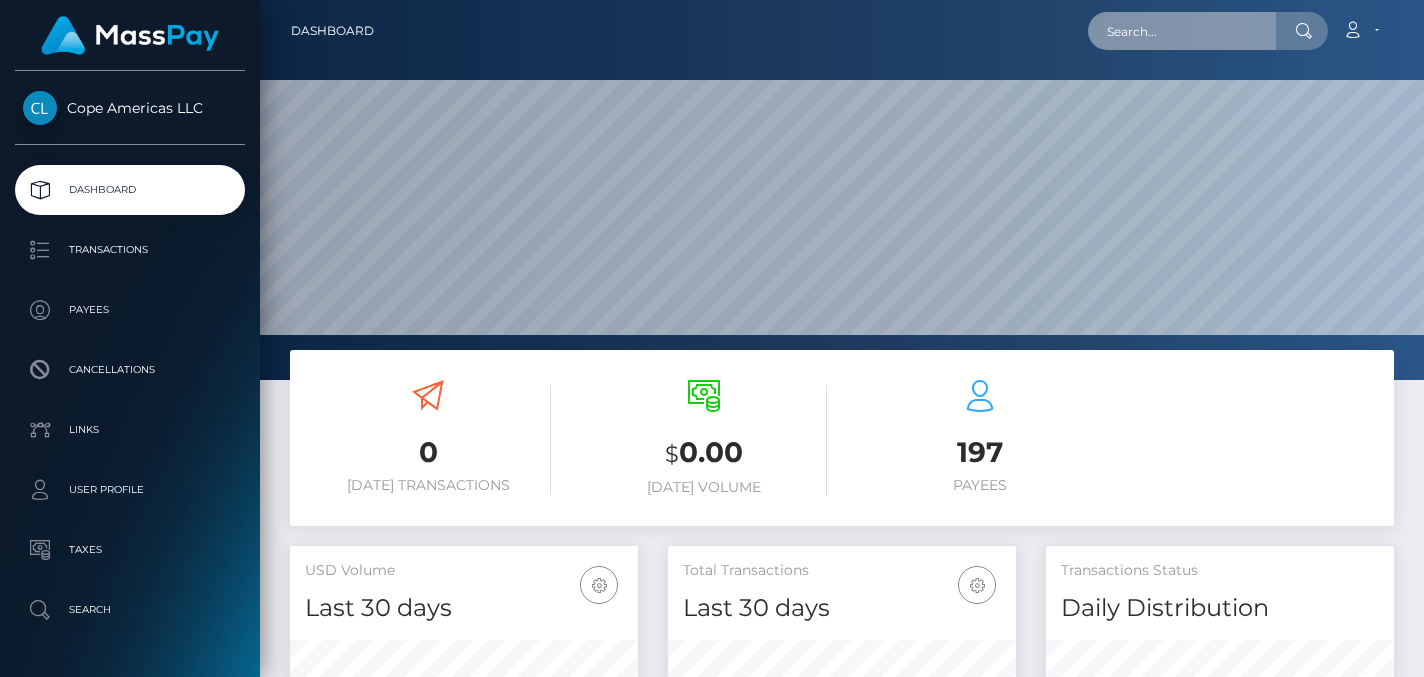 click at bounding box center [1182, 31] 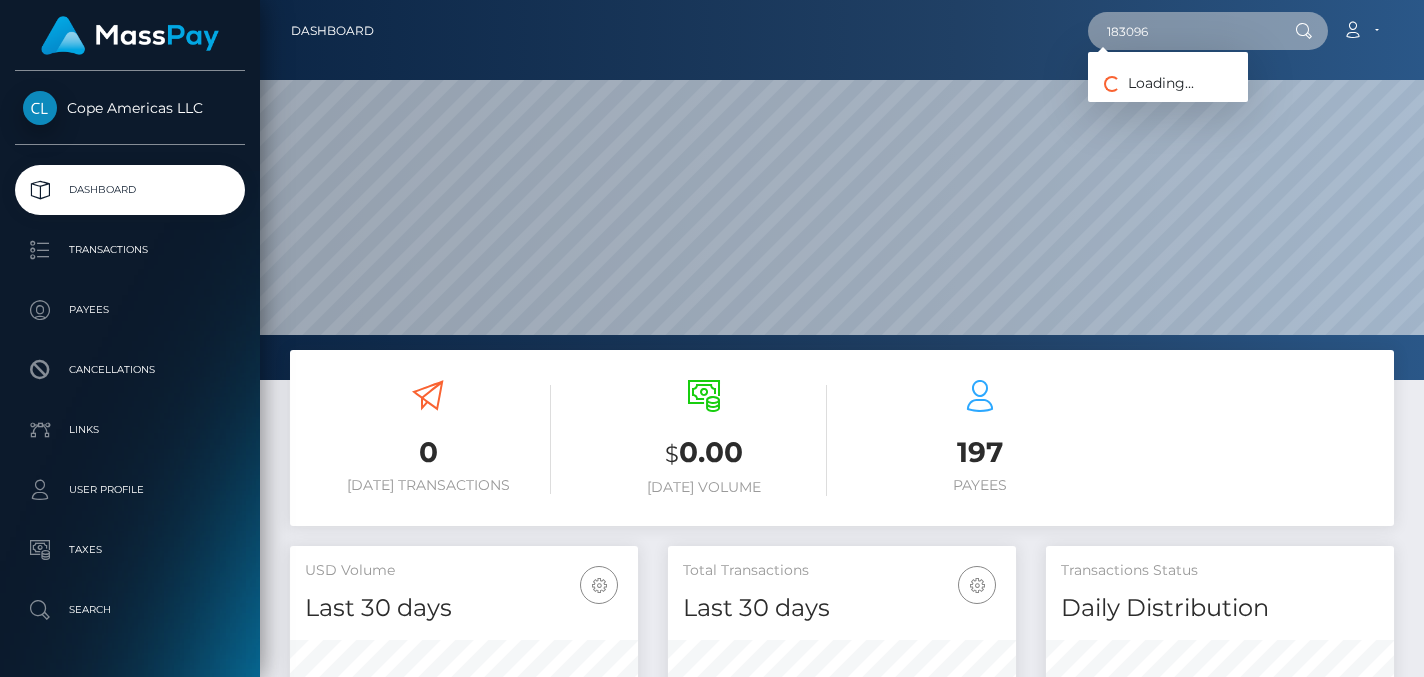 type on "183096" 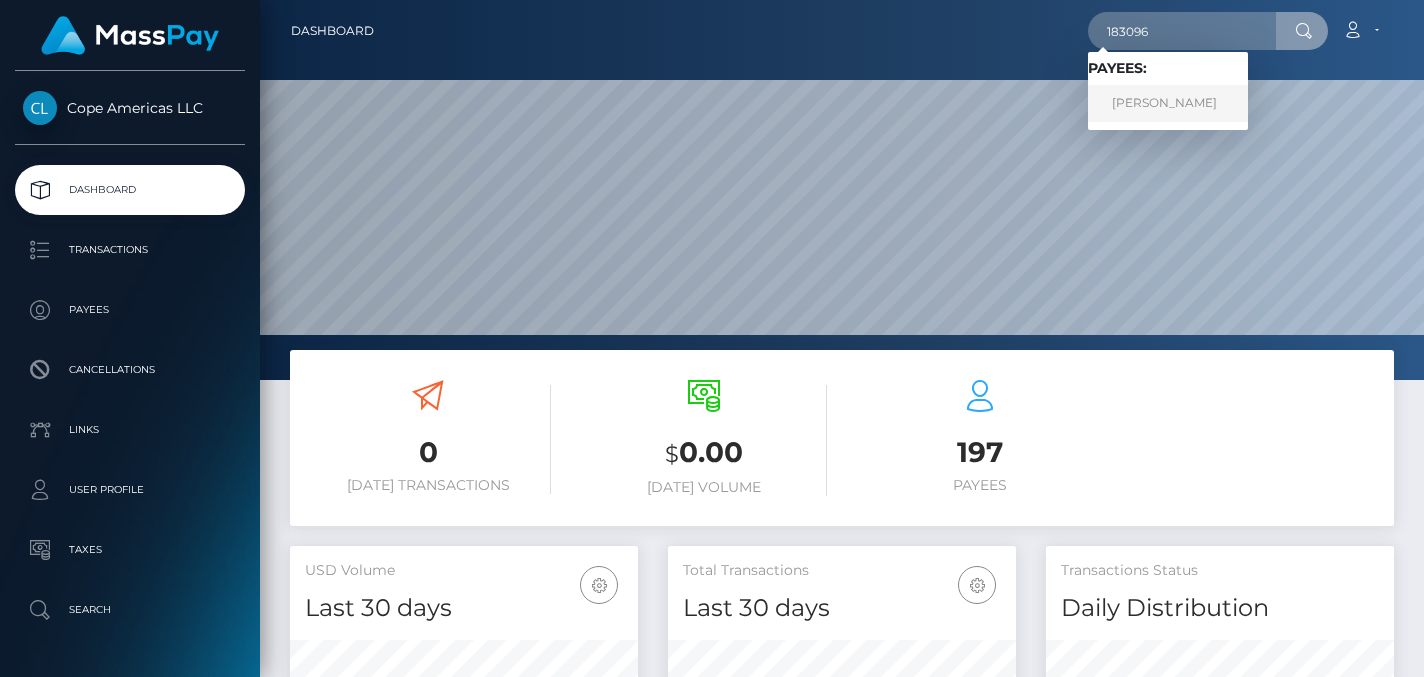 click on "ANE  KOSTOV" at bounding box center [1168, 103] 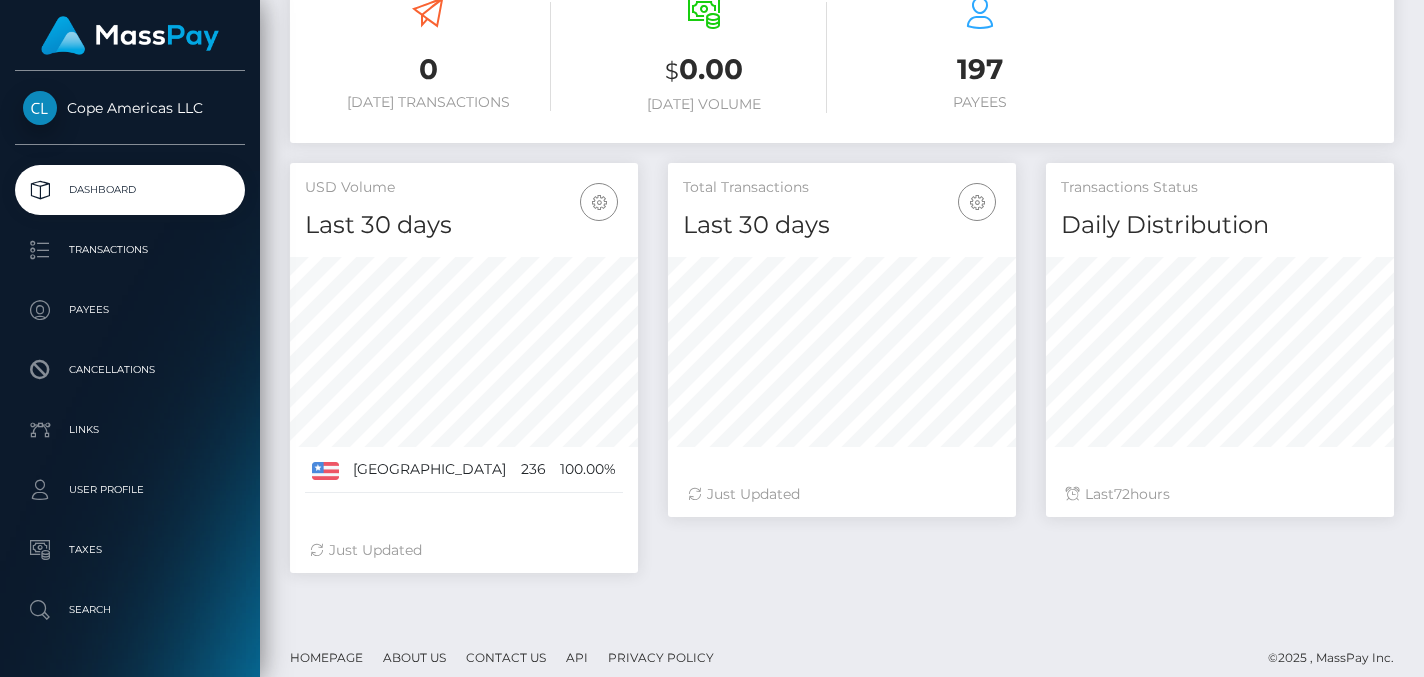 scroll, scrollTop: 398, scrollLeft: 0, axis: vertical 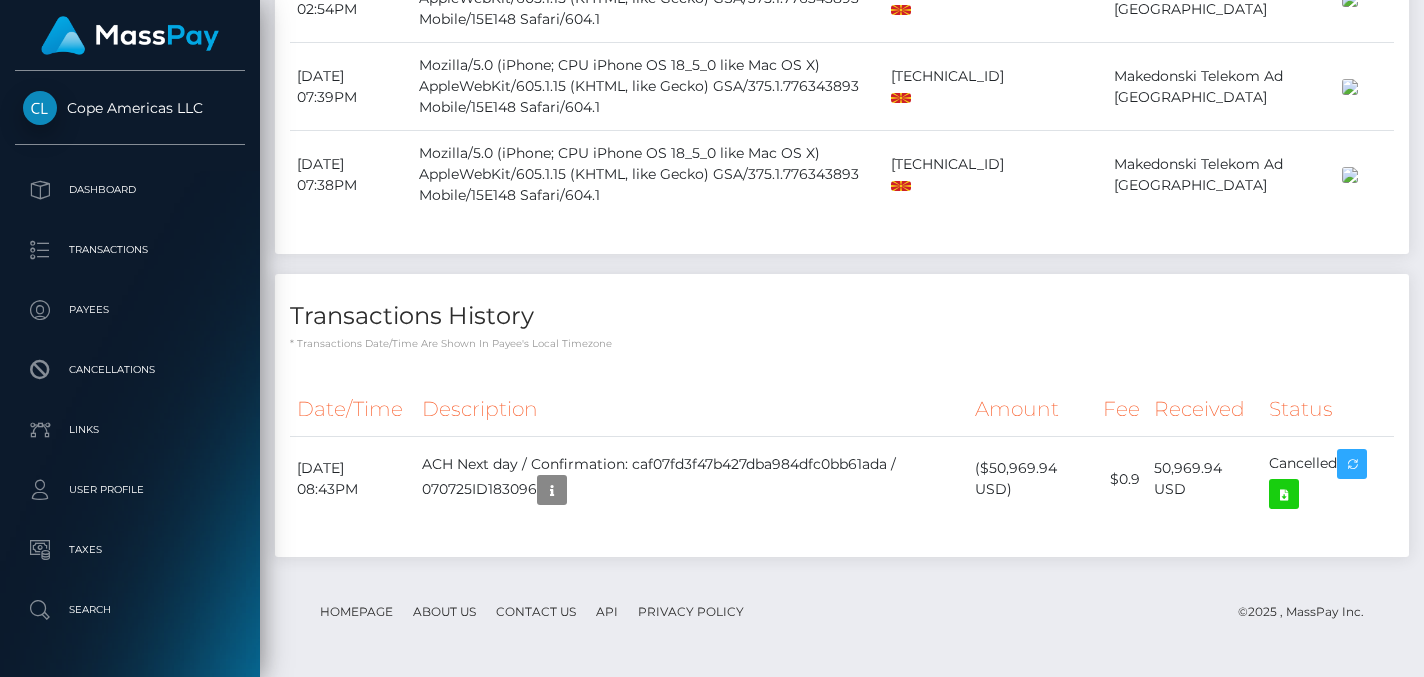 click on "Transactions History
* Transactions date/time are shown in payee's local timezone
Date/Time
Description
Amount
Fee
Received
Status" at bounding box center [842, 425] 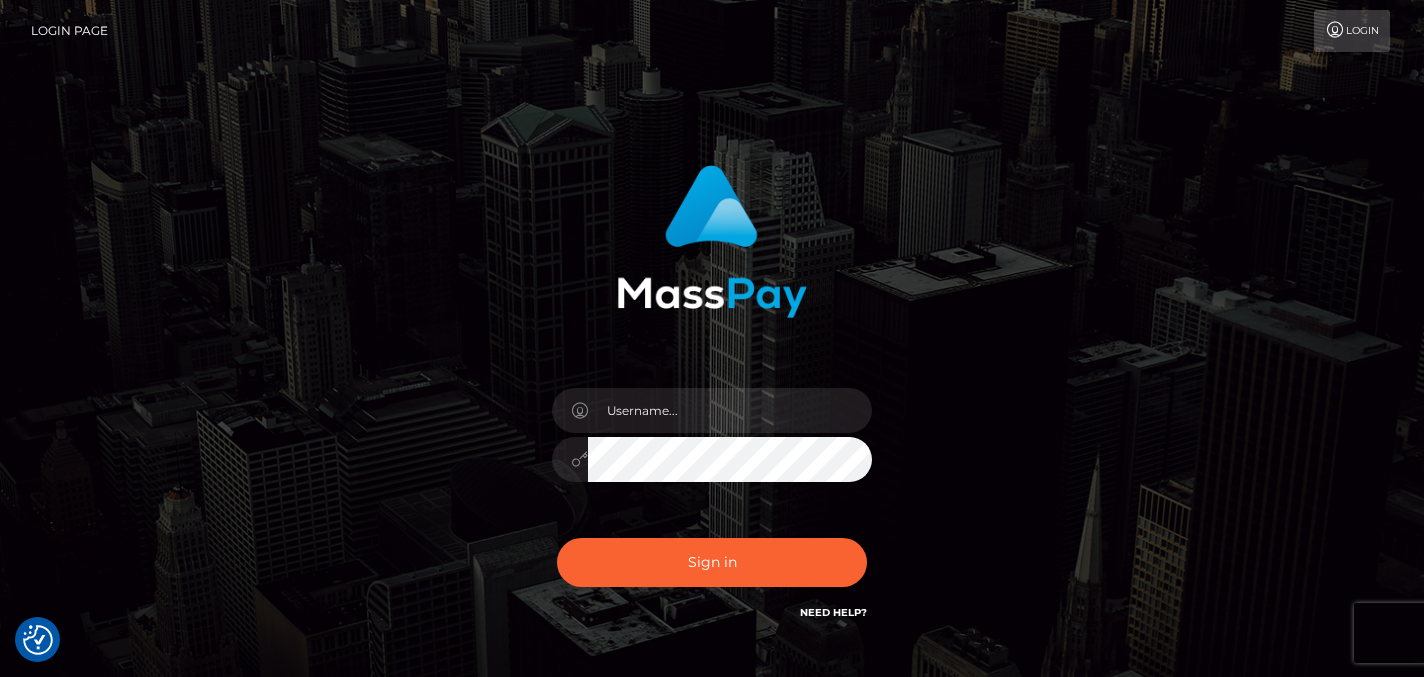scroll, scrollTop: 0, scrollLeft: 0, axis: both 